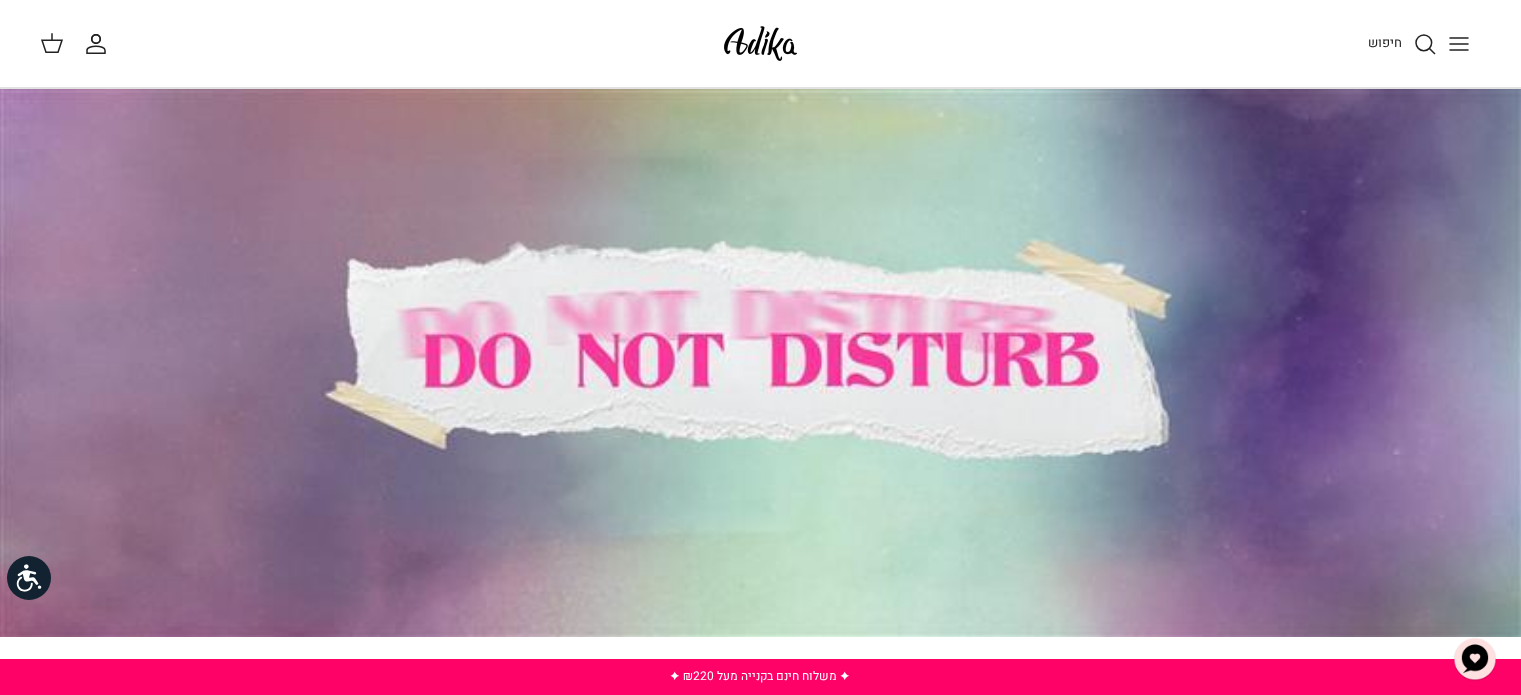 scroll, scrollTop: 0, scrollLeft: 0, axis: both 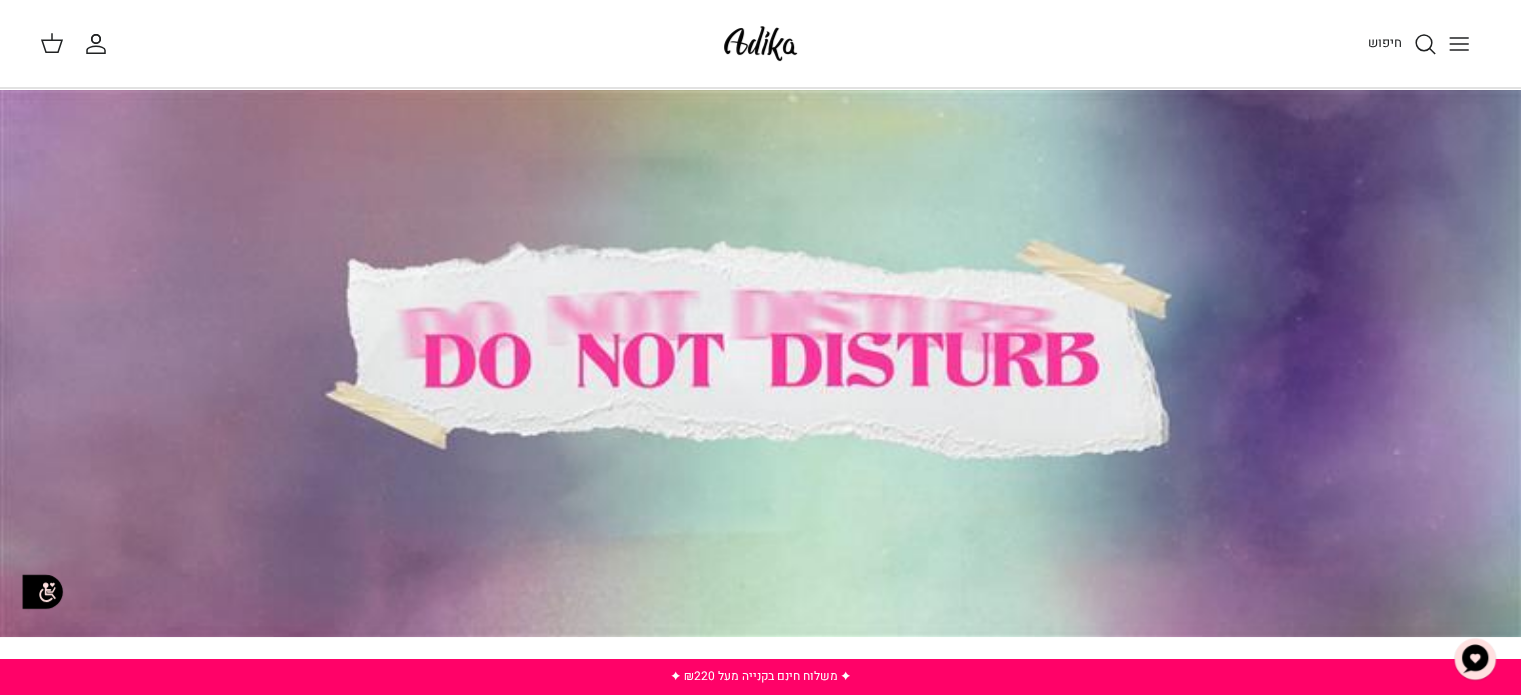 click at bounding box center (760, 363) 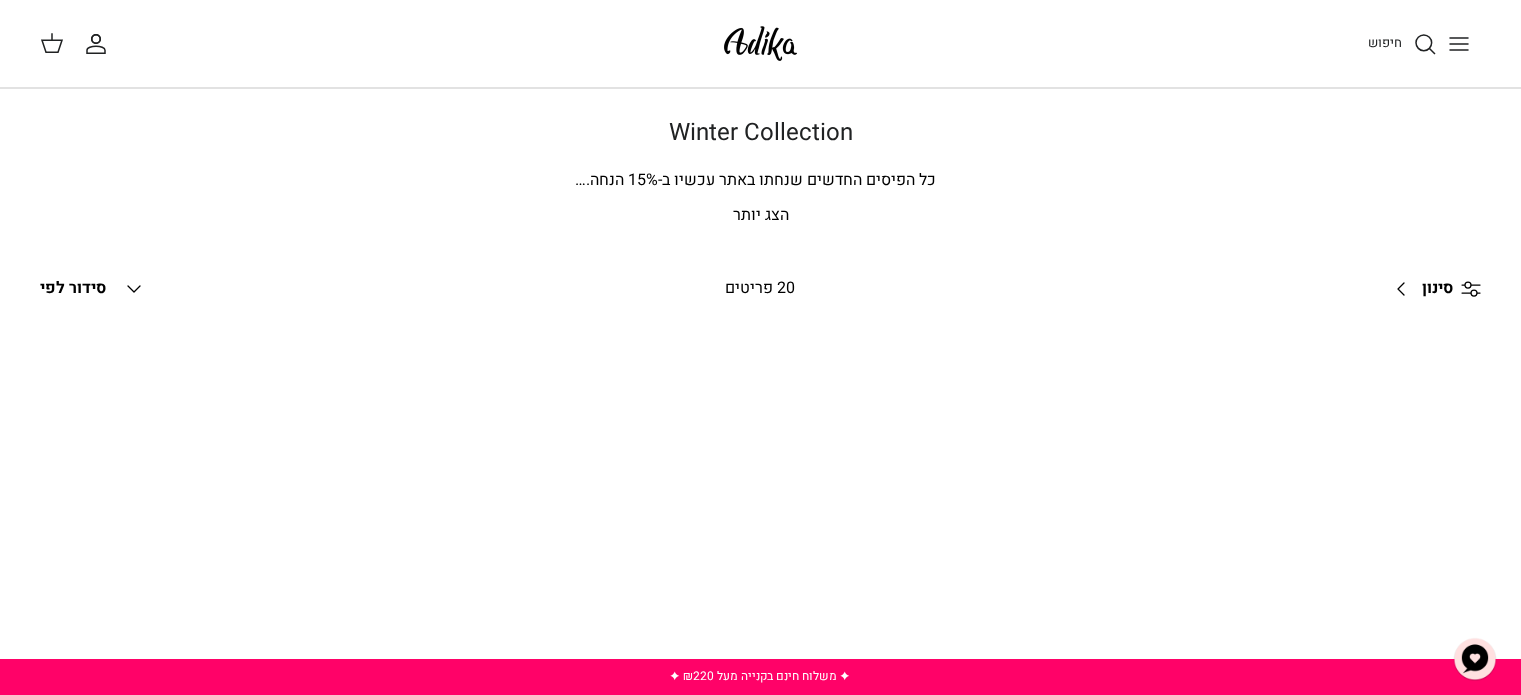 scroll, scrollTop: 0, scrollLeft: 0, axis: both 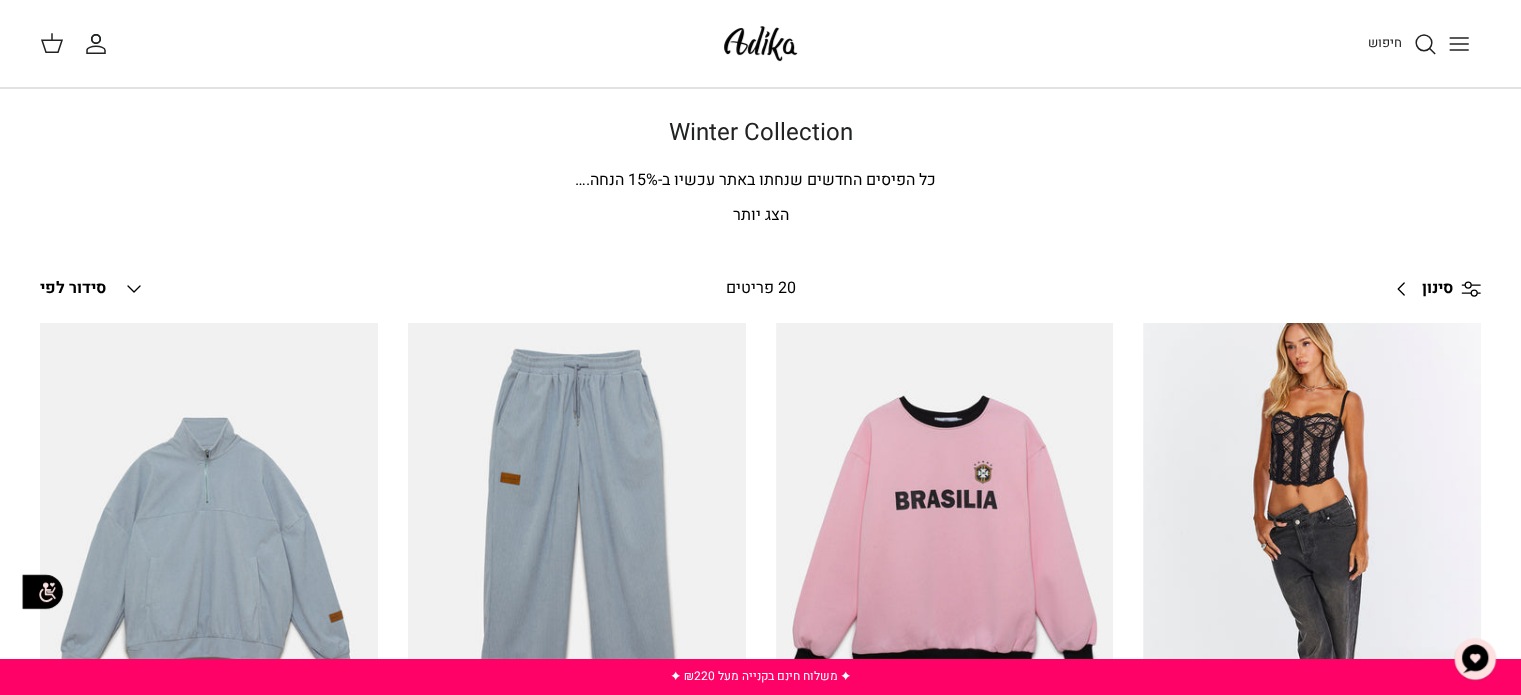 click at bounding box center [1459, 44] 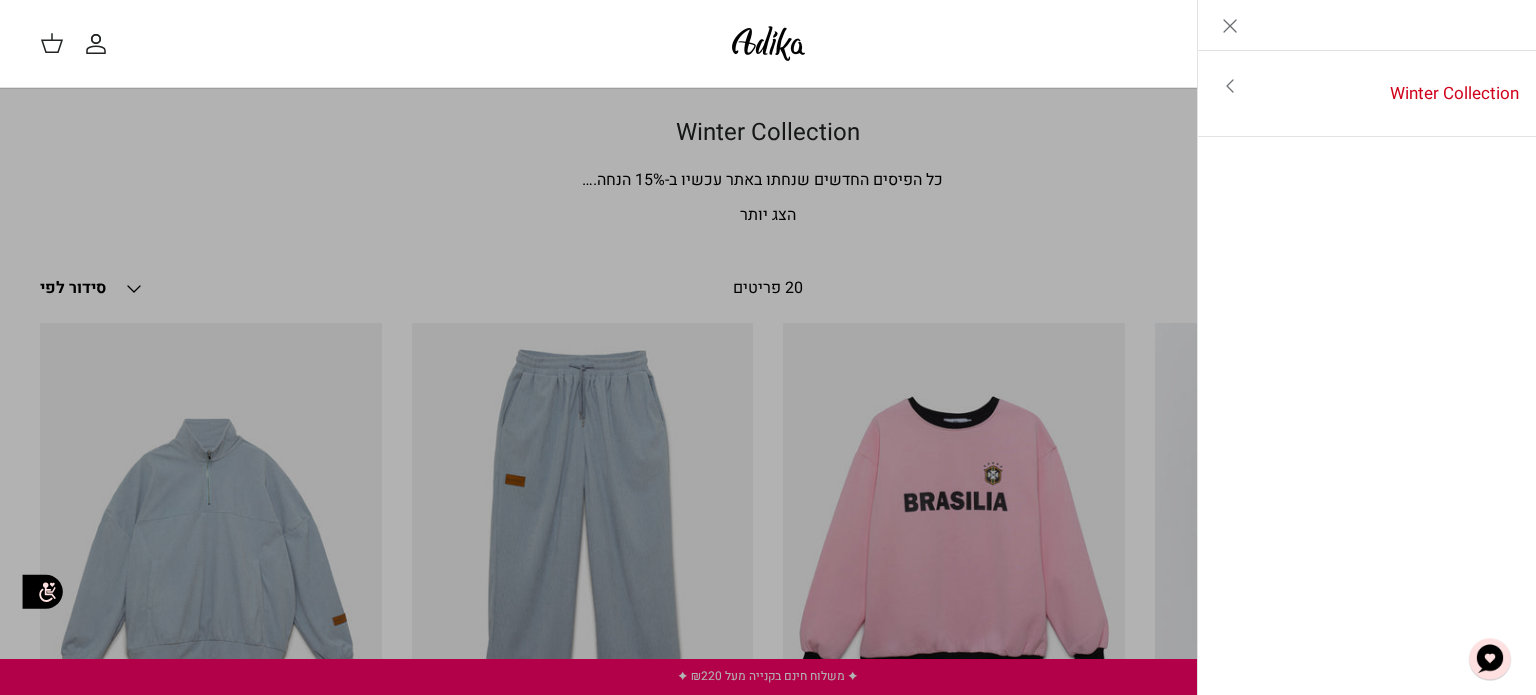click at bounding box center [1230, 25] 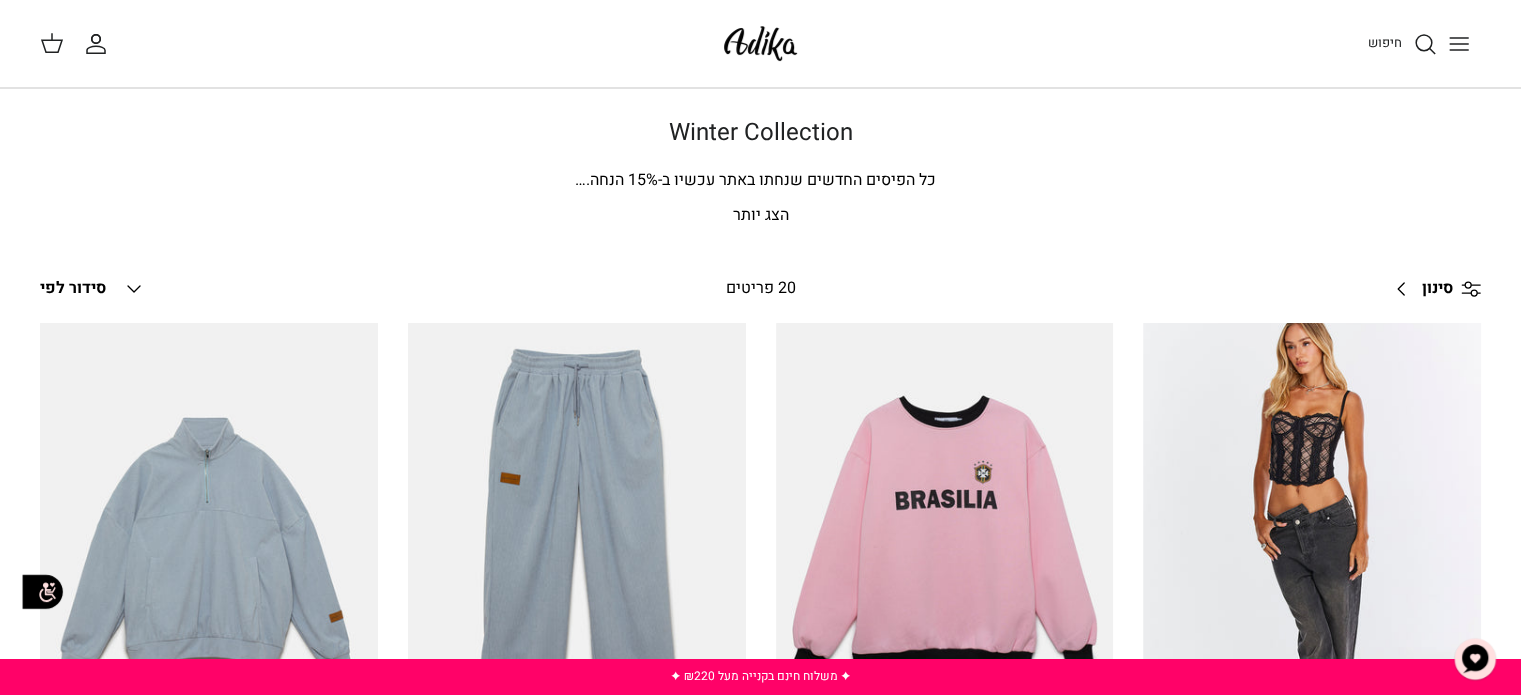 click on "חיפוש
החשבון שלי
חיפוש" at bounding box center [760, 44] 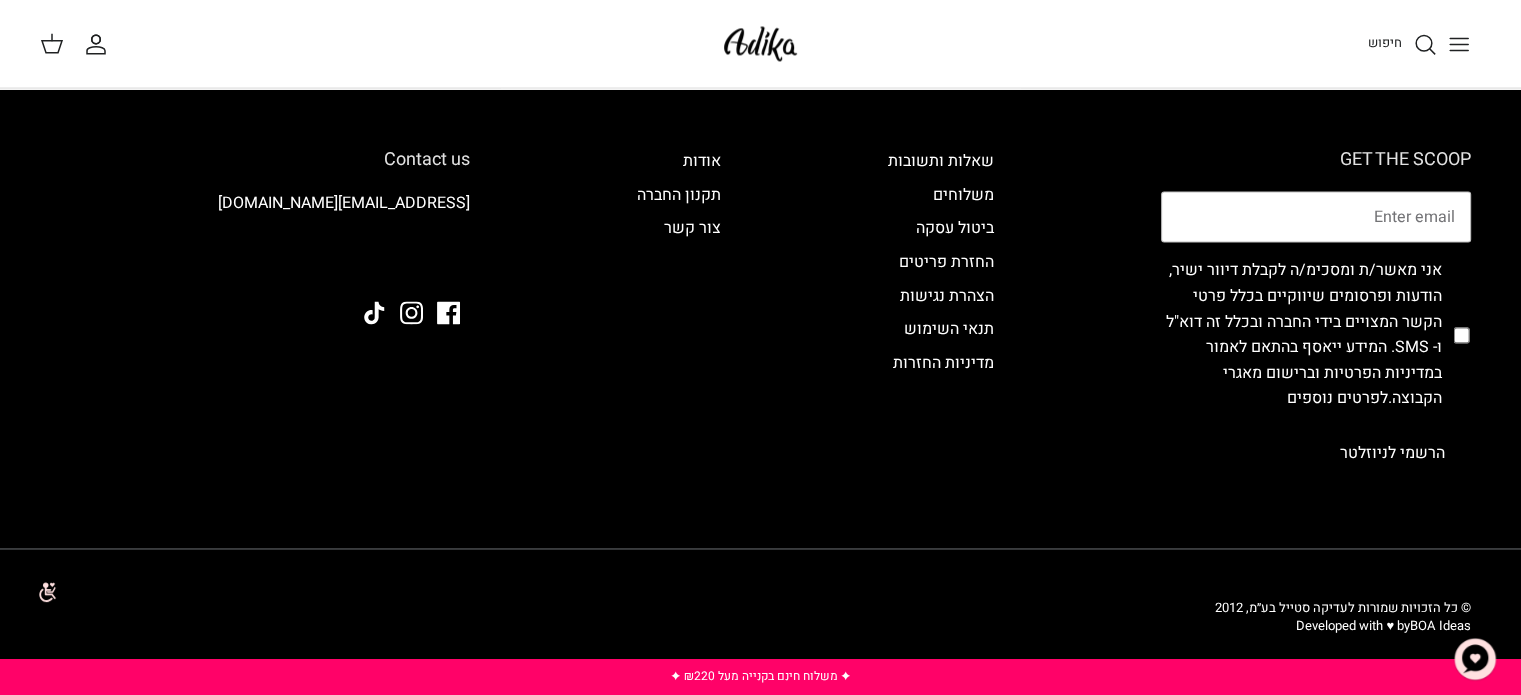 scroll, scrollTop: 0, scrollLeft: 0, axis: both 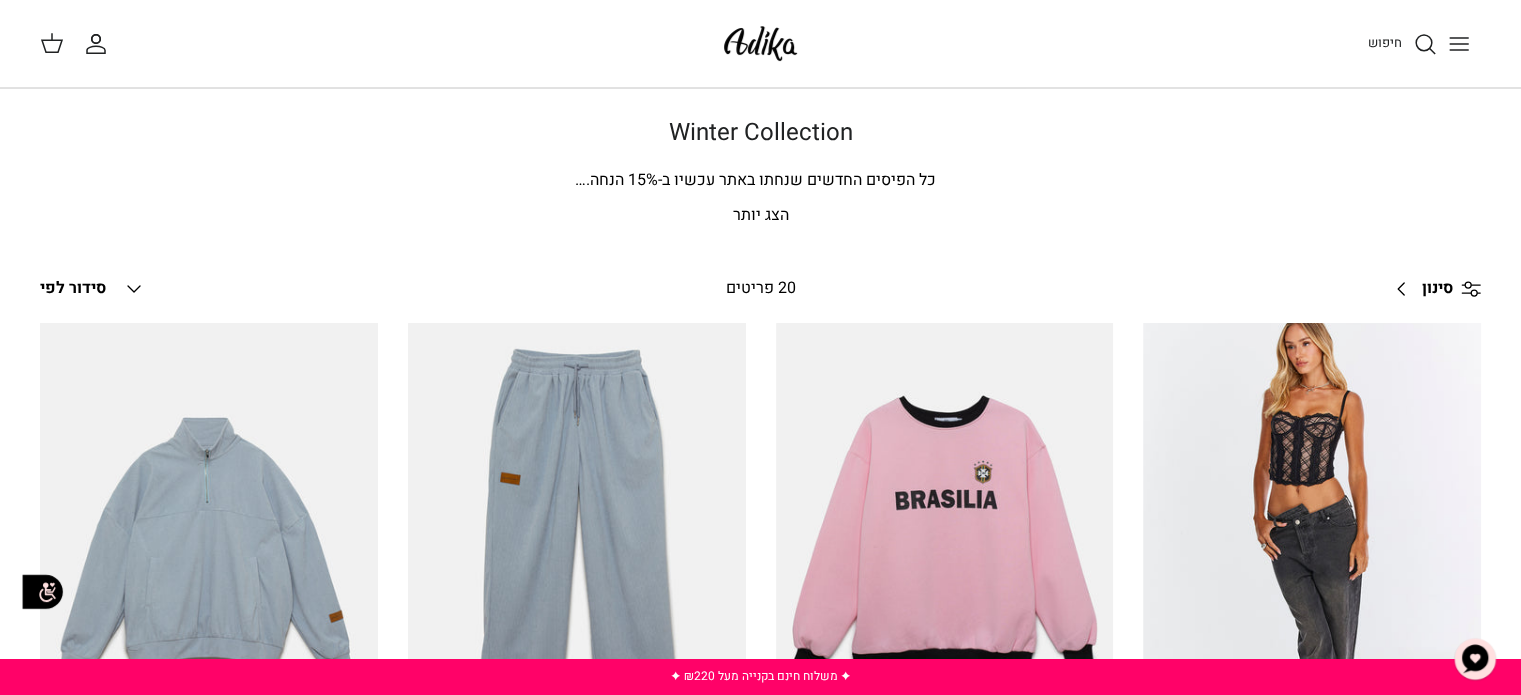 click at bounding box center [760, 43] 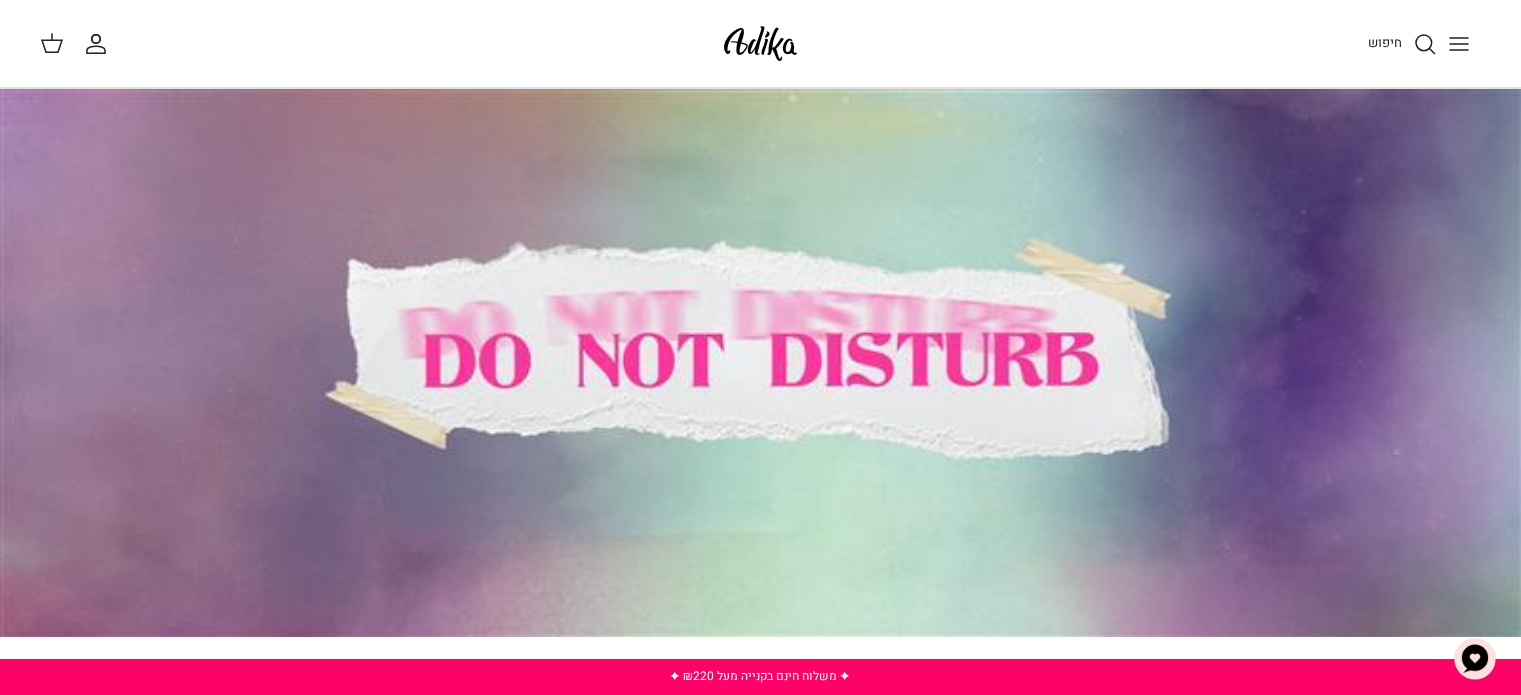 scroll, scrollTop: 0, scrollLeft: 0, axis: both 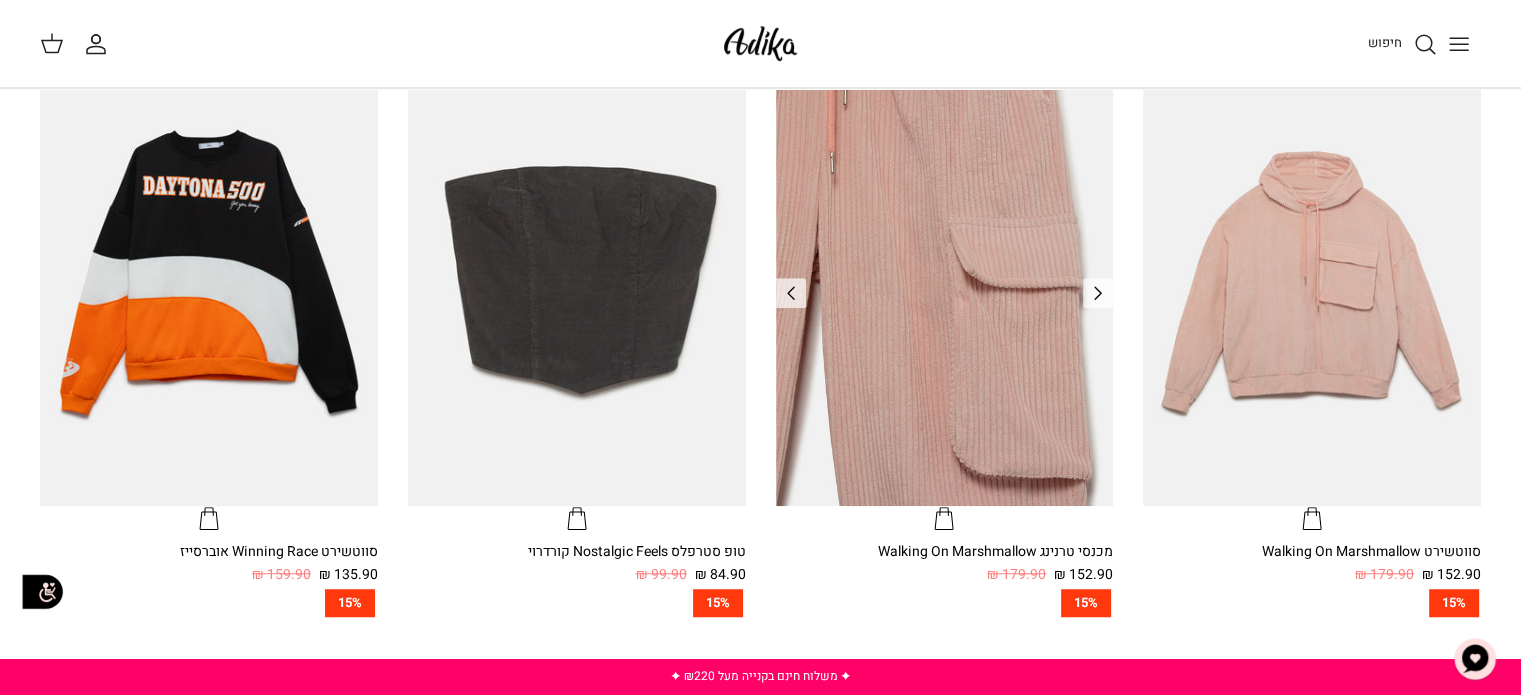 click at bounding box center (945, 281) 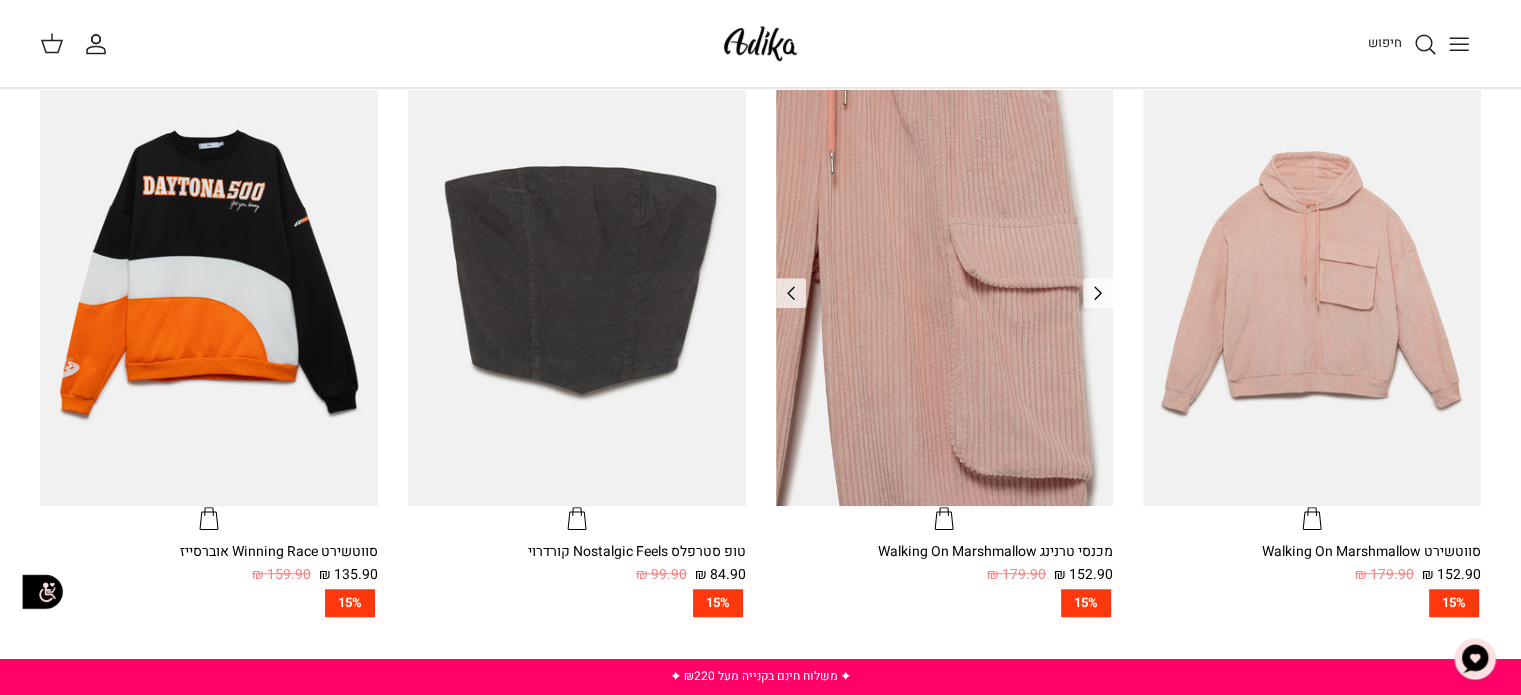 scroll, scrollTop: 1290, scrollLeft: 0, axis: vertical 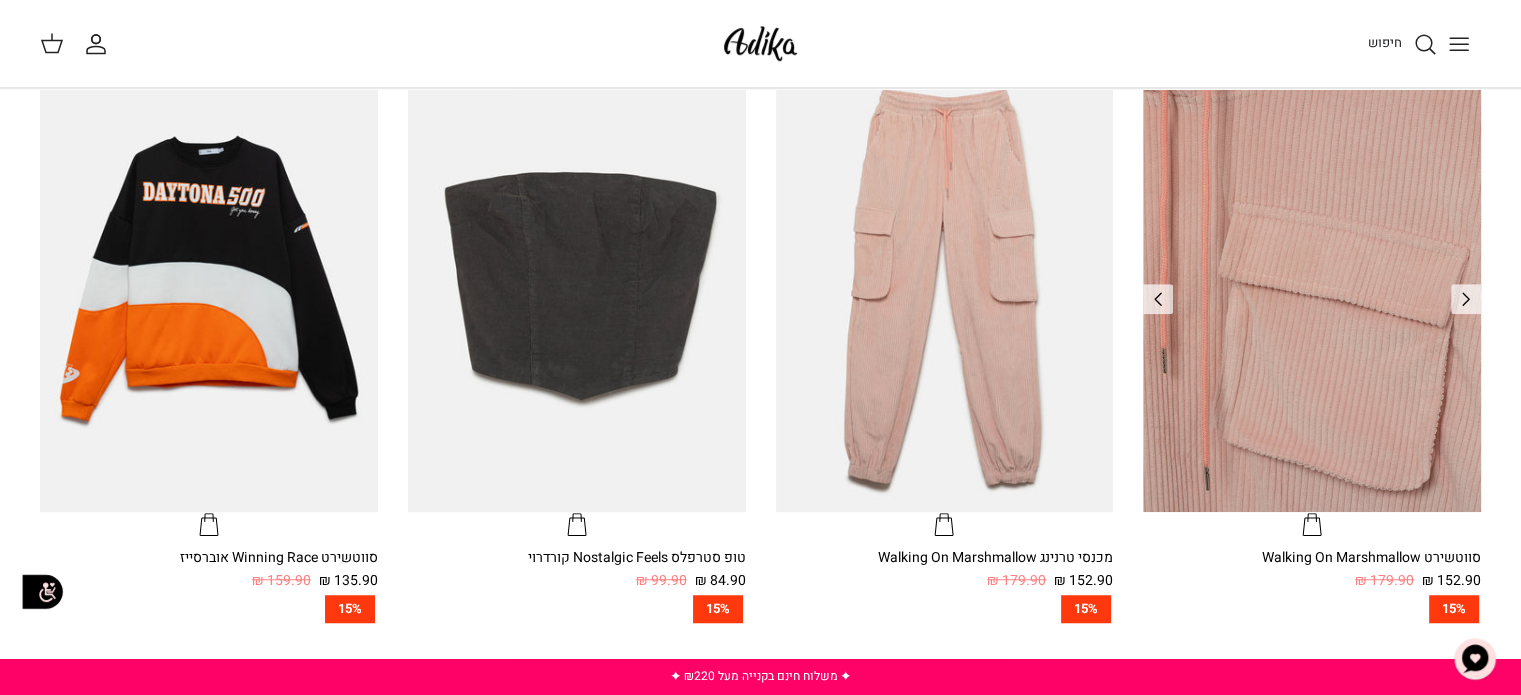 click at bounding box center [1312, 287] 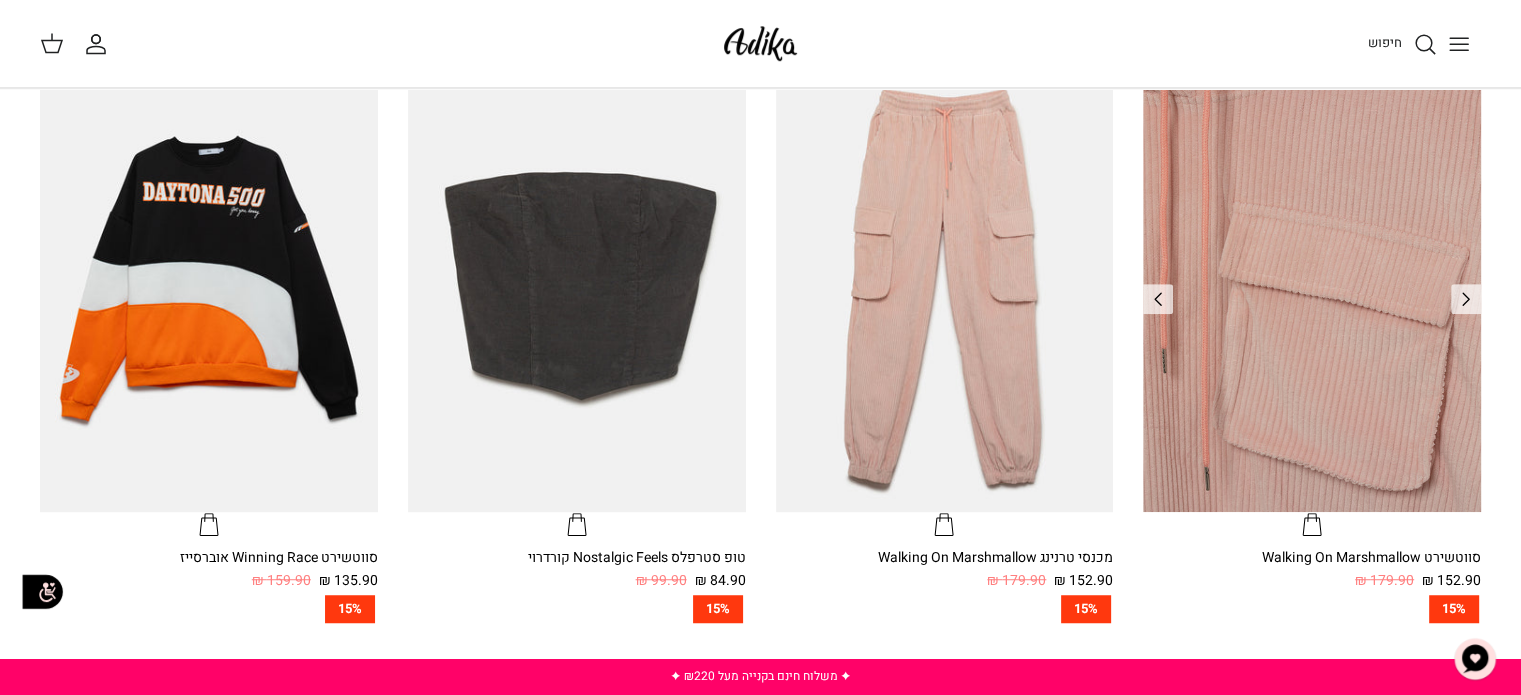 scroll, scrollTop: 1284, scrollLeft: 0, axis: vertical 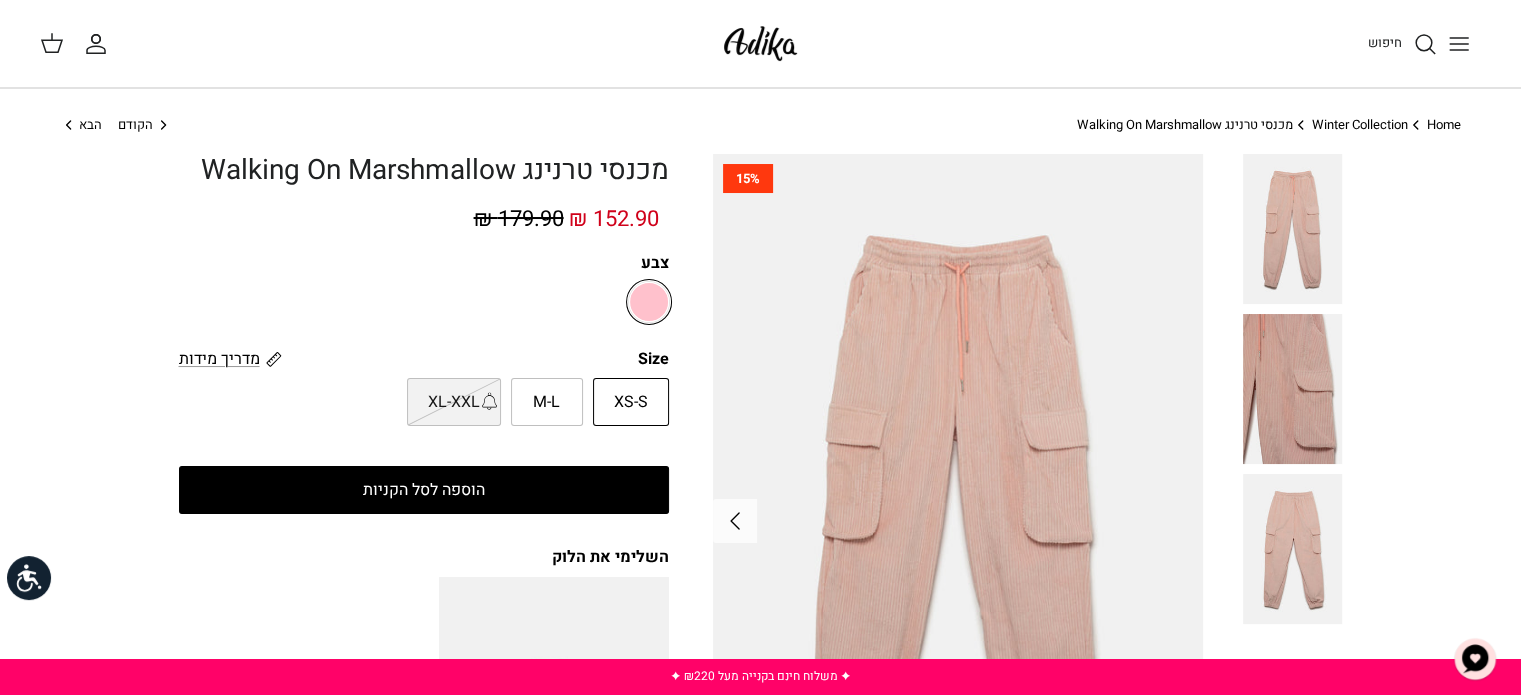 click on "XS-S" at bounding box center (631, 402) 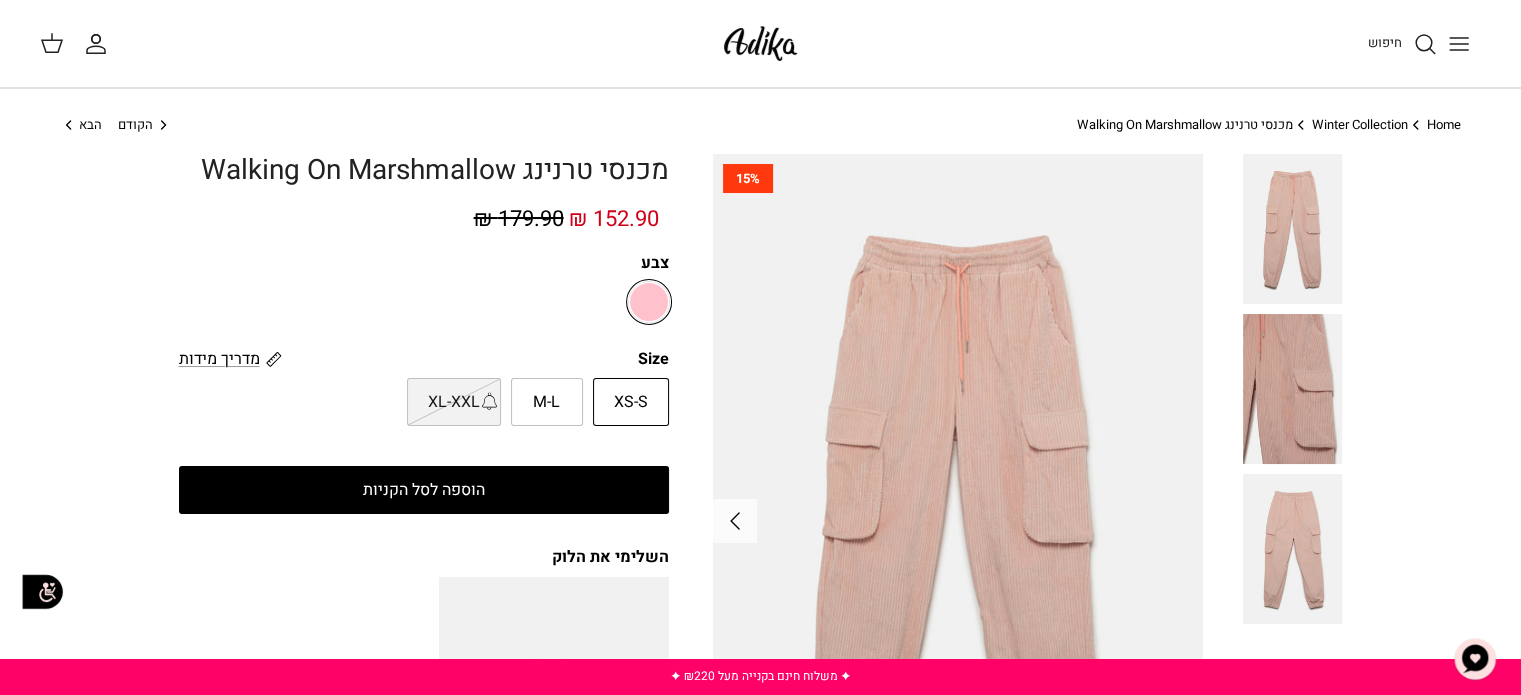click on "XS-S" at bounding box center [631, 403] 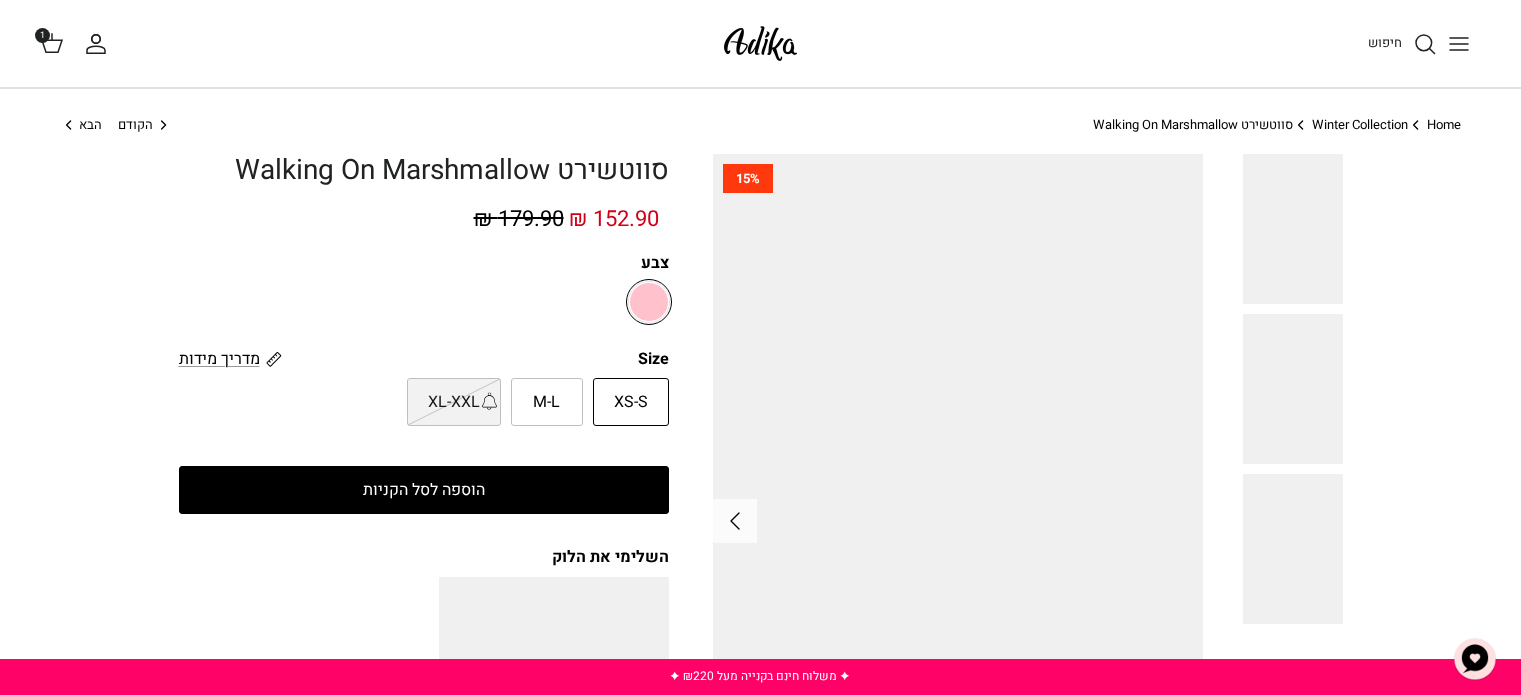 scroll, scrollTop: 0, scrollLeft: 0, axis: both 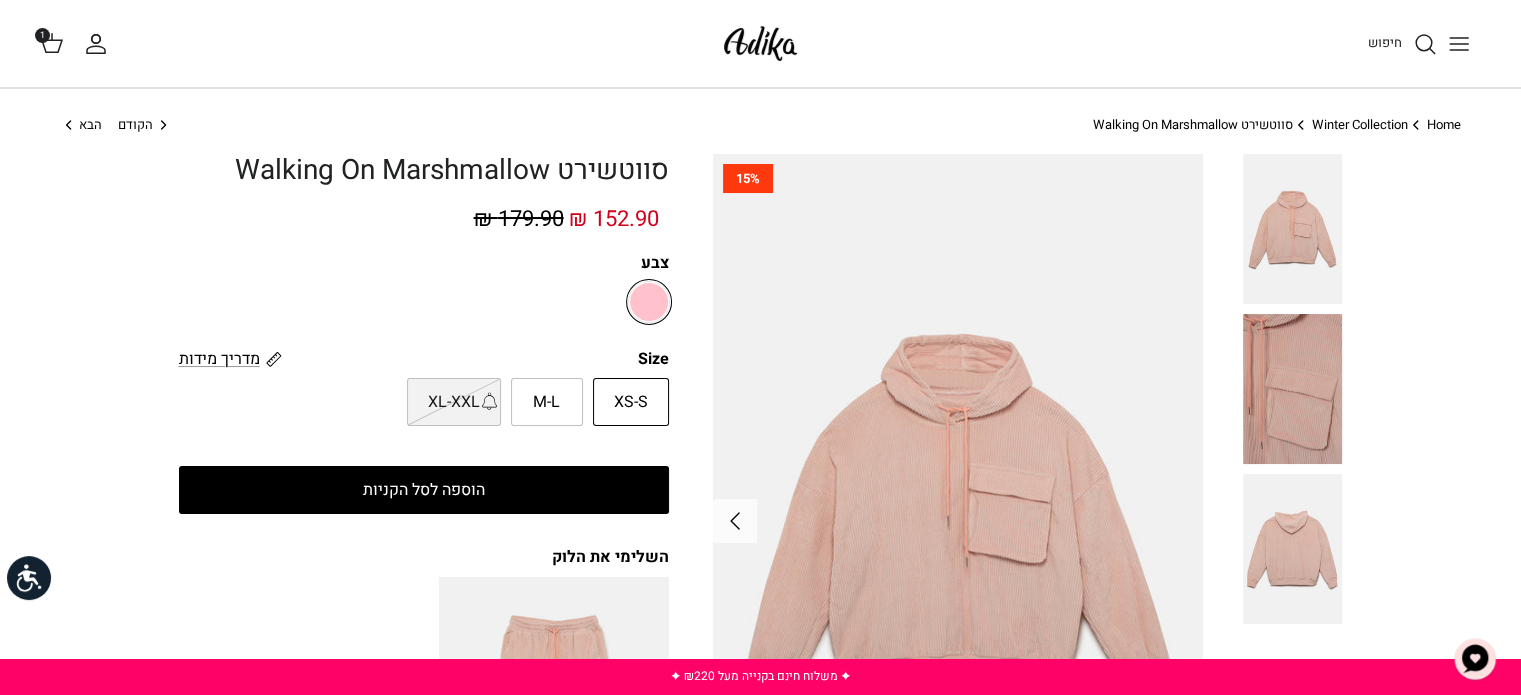 click on "XS-S" at bounding box center (631, 402) 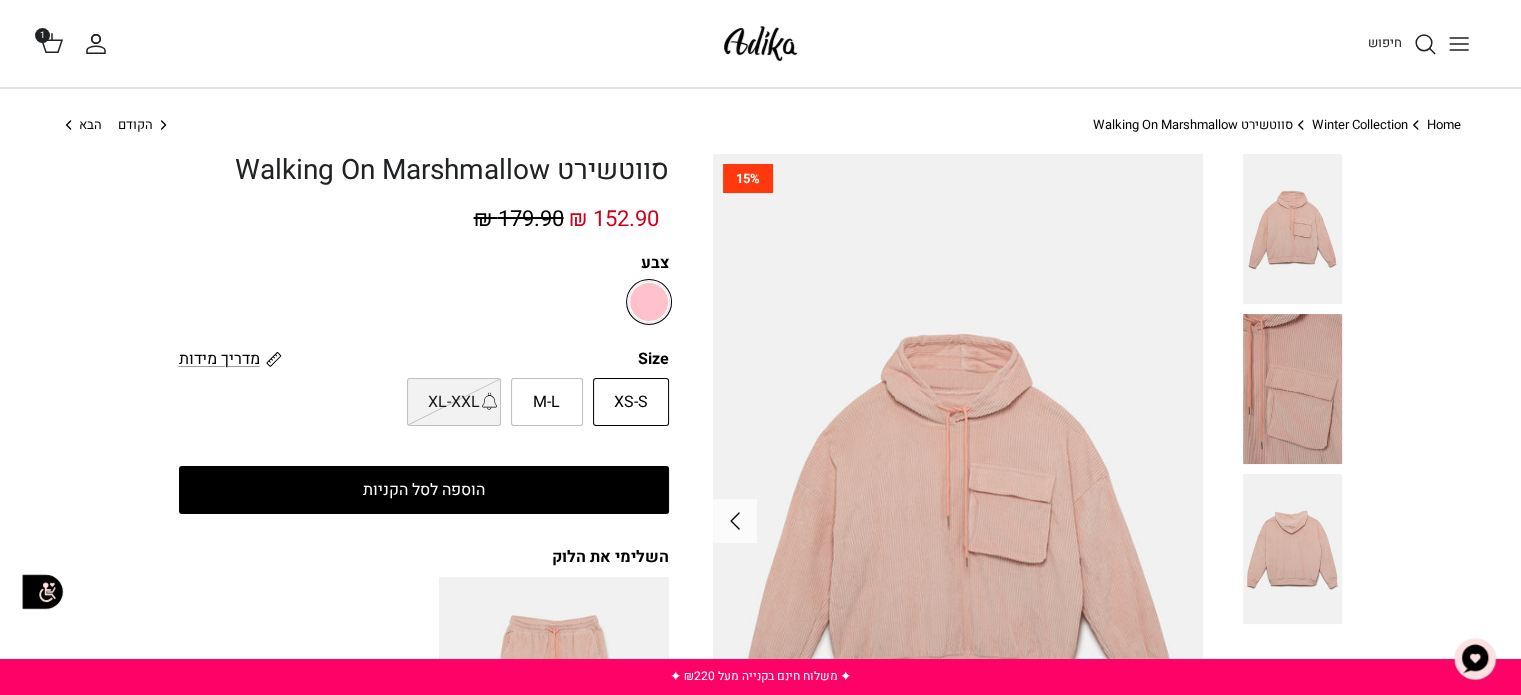 click on "הוספה לסל הקניות" at bounding box center (424, 490) 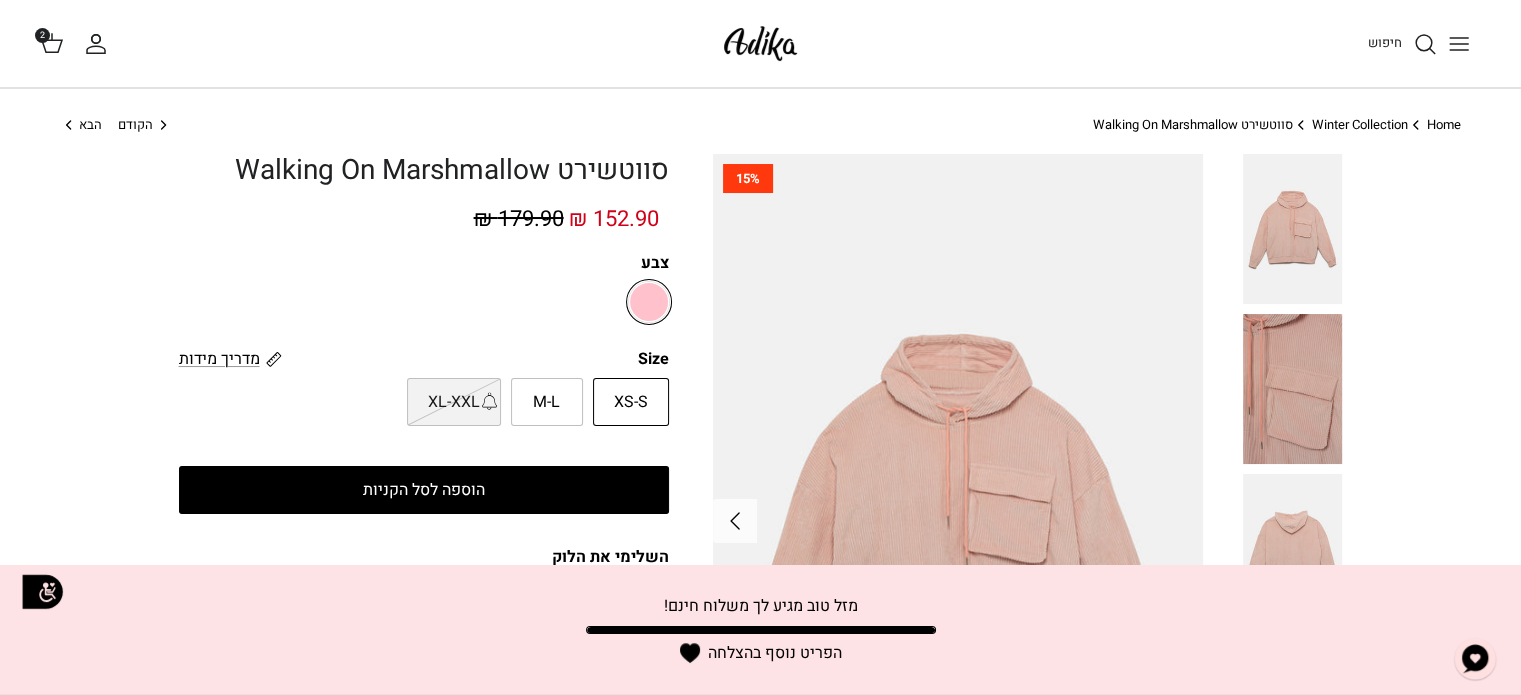 click on "Home" at bounding box center (1444, 124) 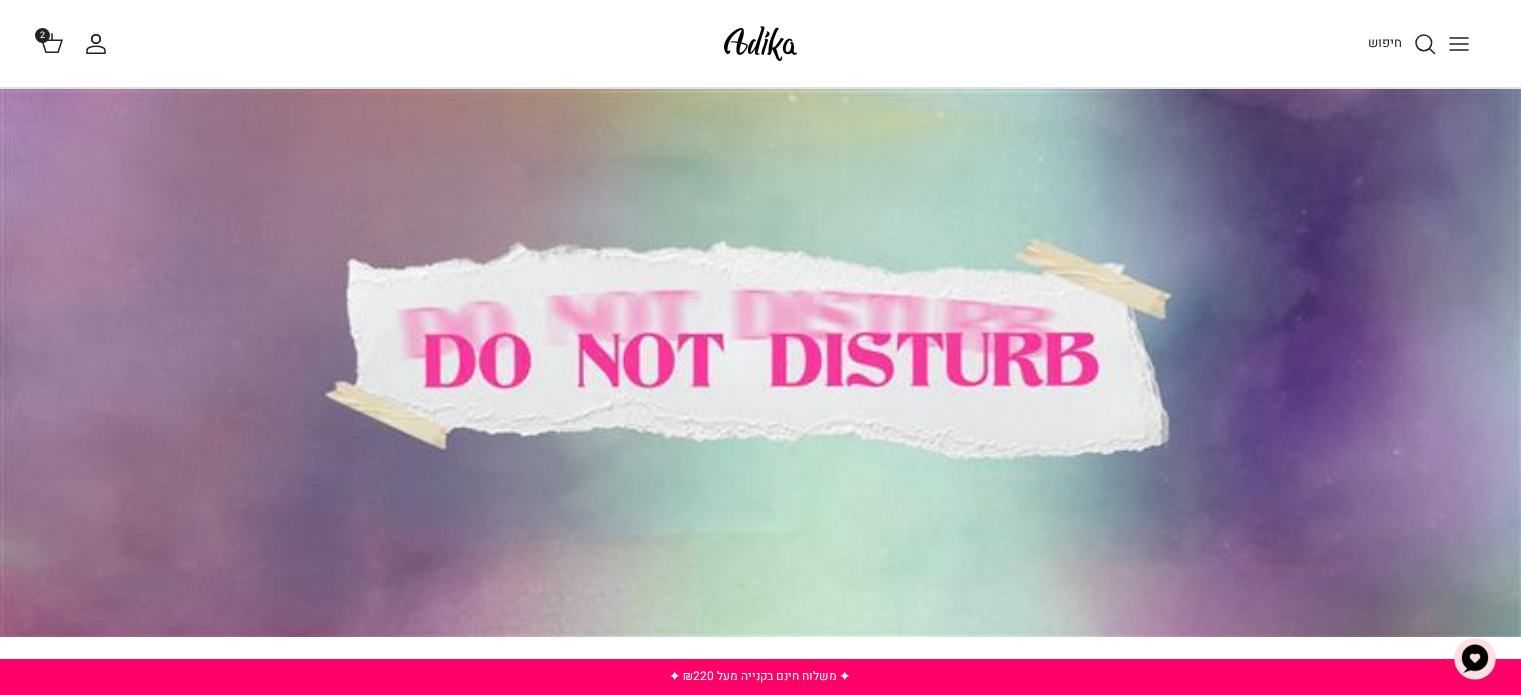 scroll, scrollTop: 0, scrollLeft: 0, axis: both 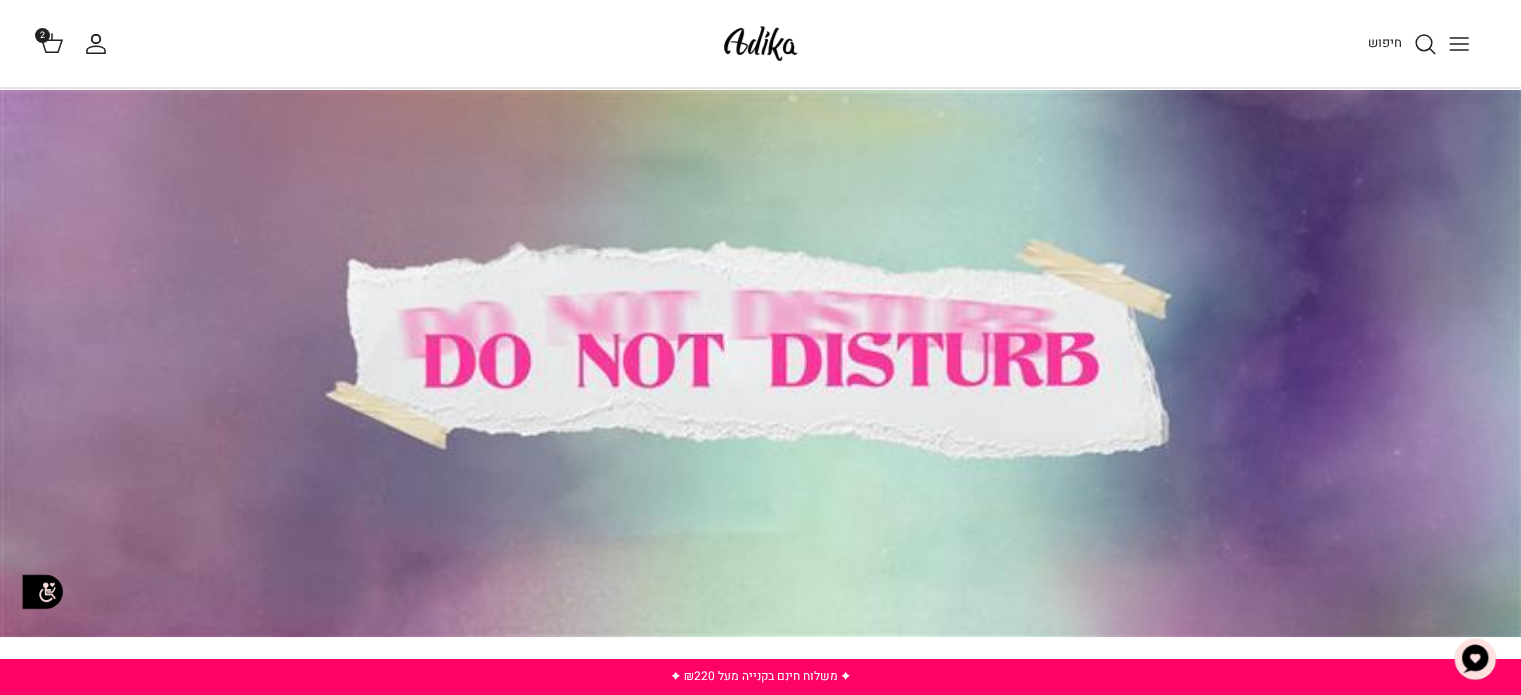click at bounding box center (1459, 44) 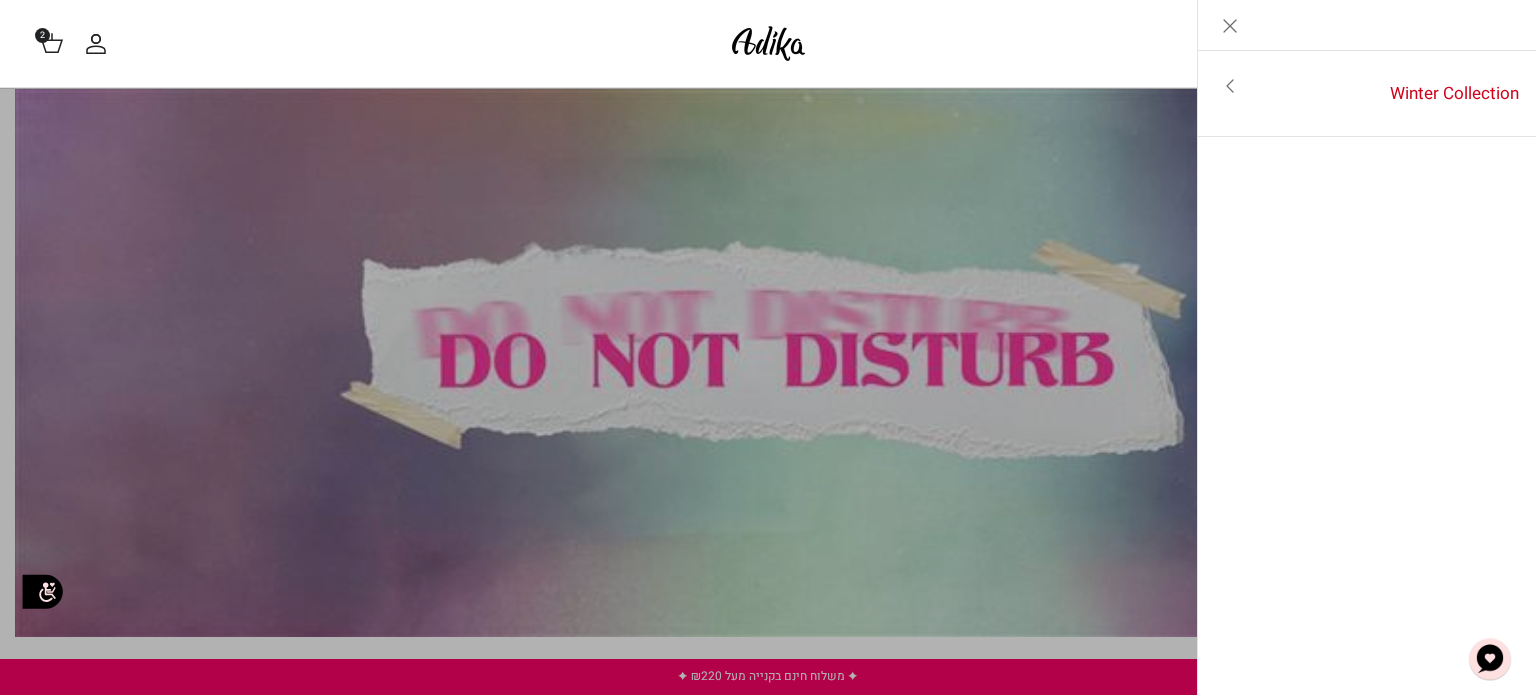 drag, startPoint x: 1289, startPoint y: 18, endPoint x: 1246, endPoint y: 23, distance: 43.289722 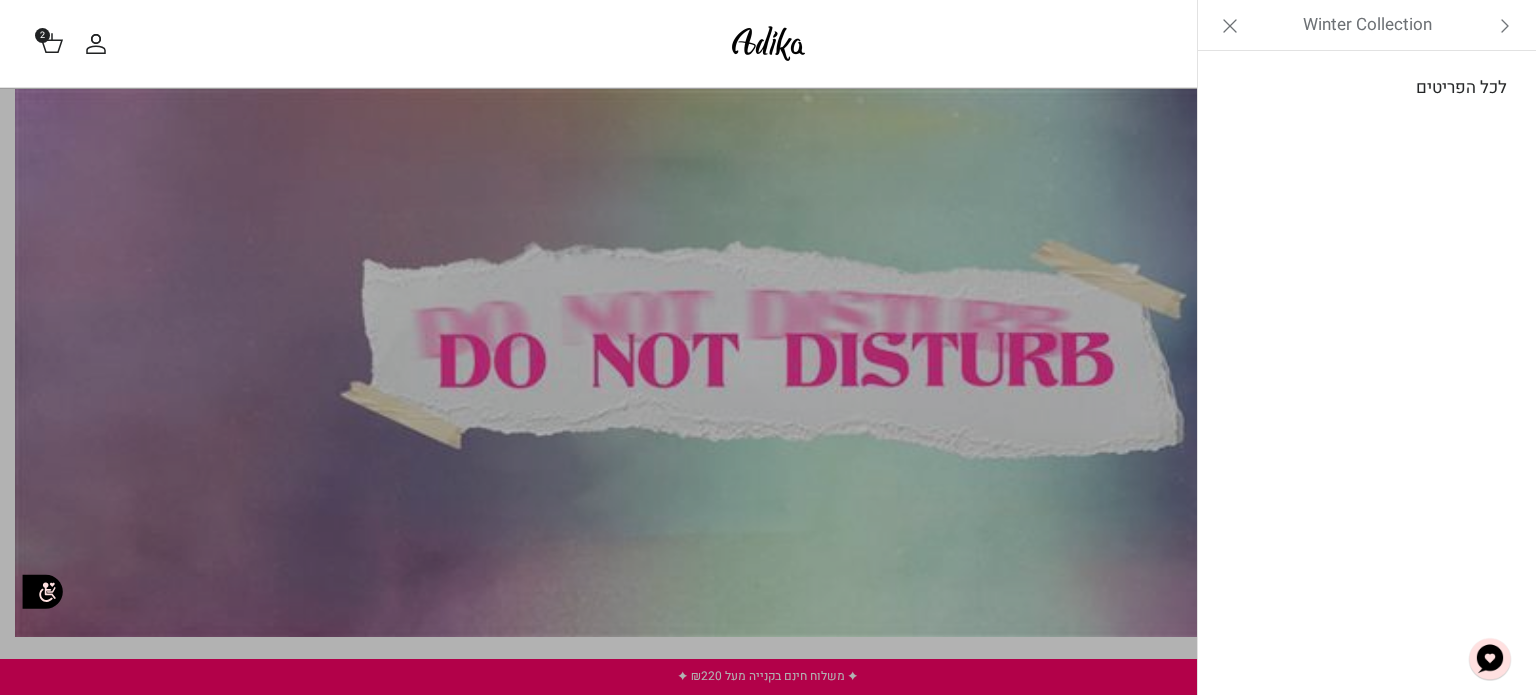 click on "לכל הפריטים" at bounding box center [1367, 88] 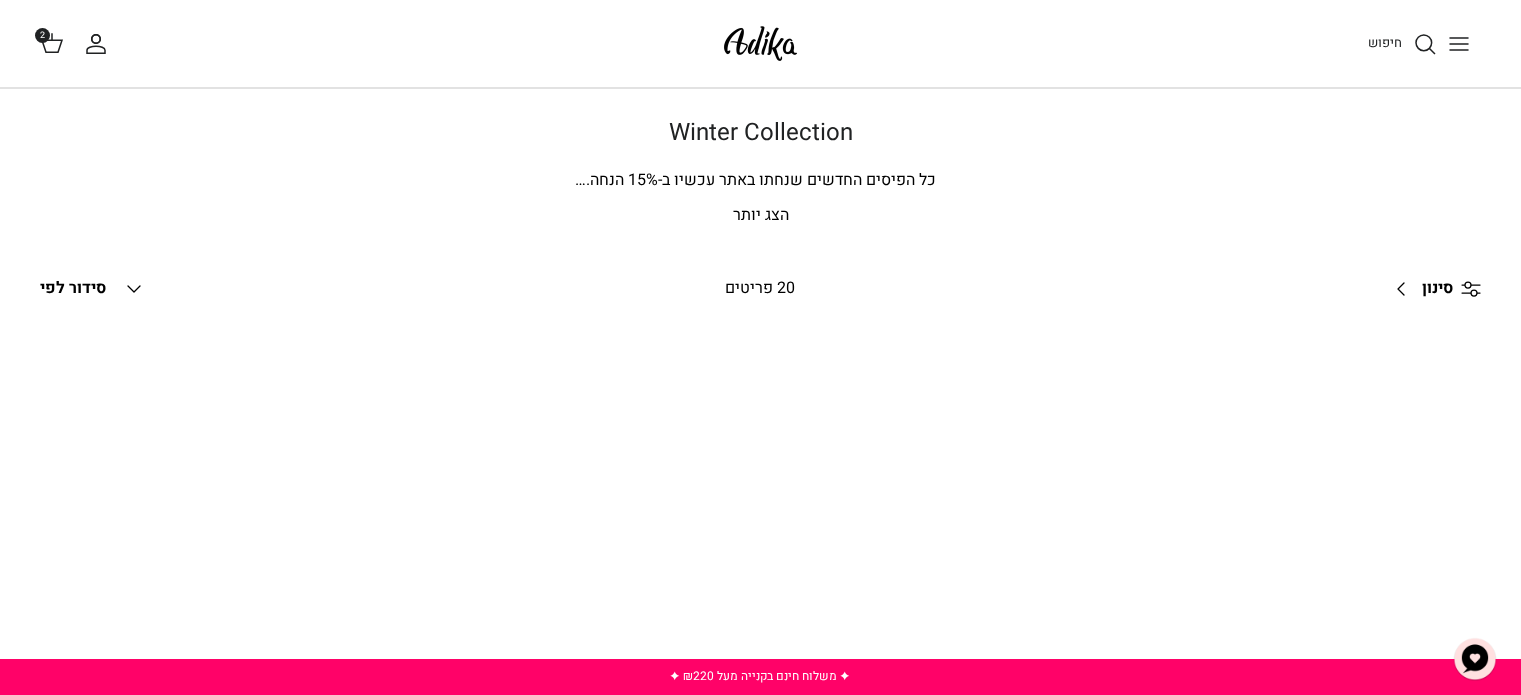 scroll, scrollTop: 0, scrollLeft: 0, axis: both 